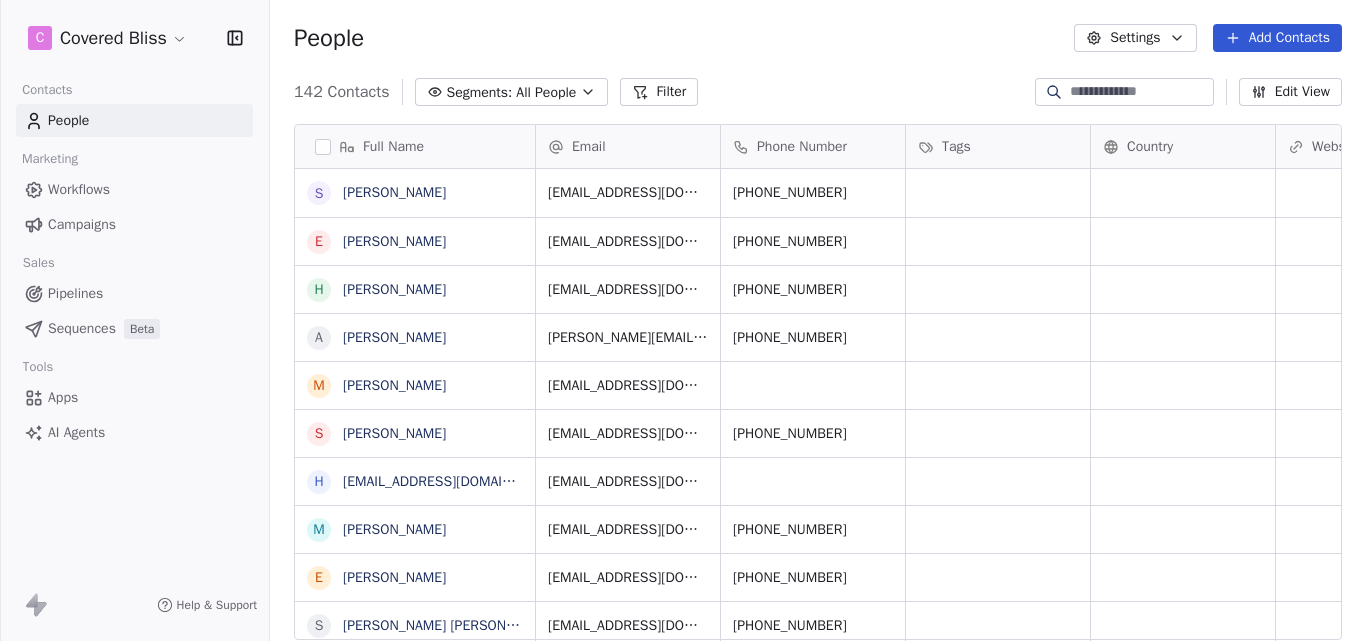 scroll, scrollTop: 0, scrollLeft: 0, axis: both 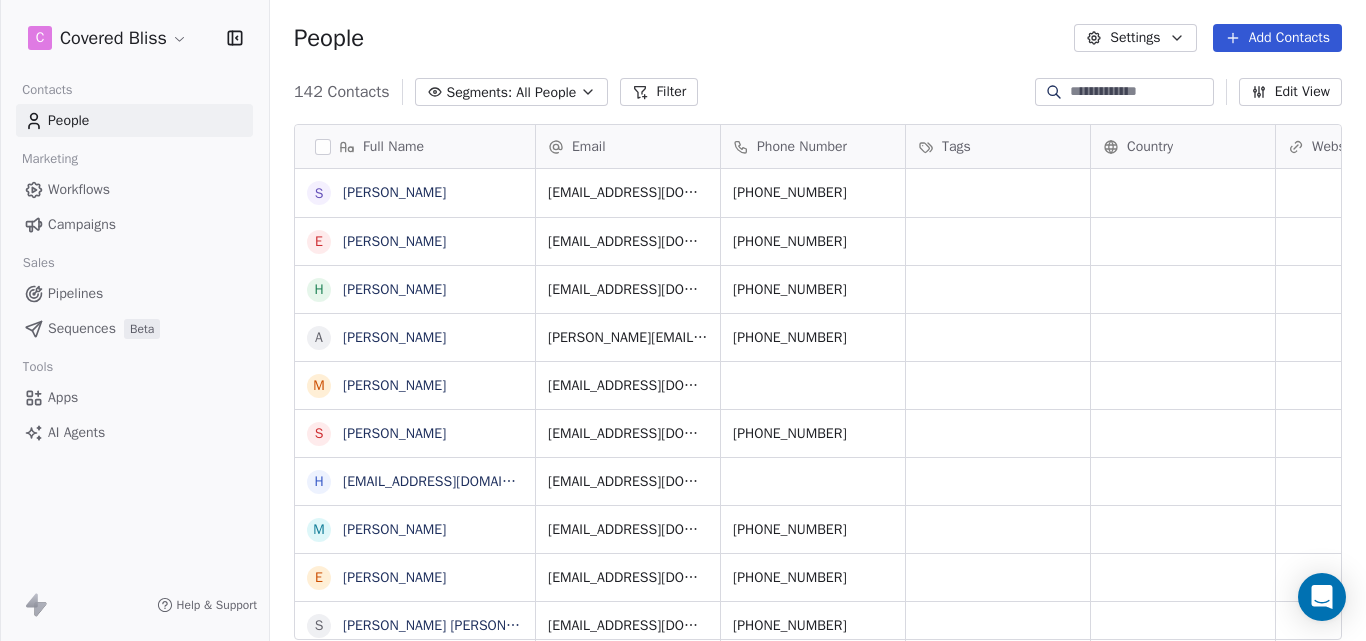 click on "Workflows" at bounding box center [79, 189] 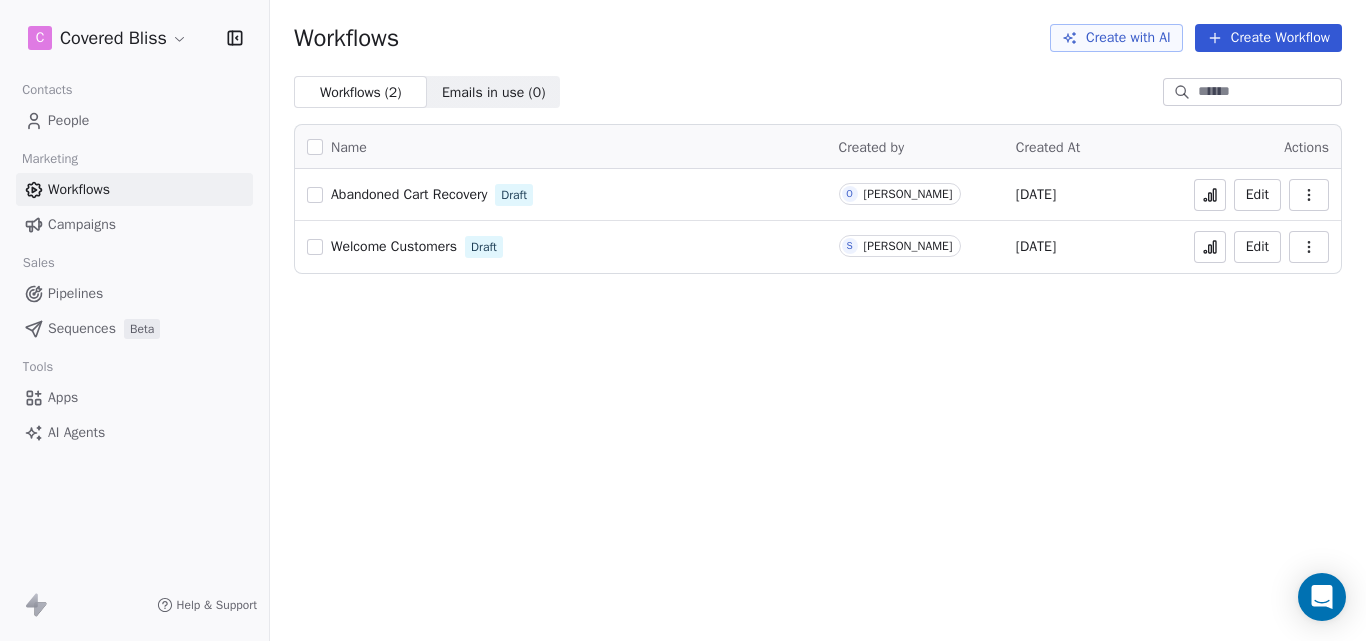 click on "Edit" at bounding box center (1257, 195) 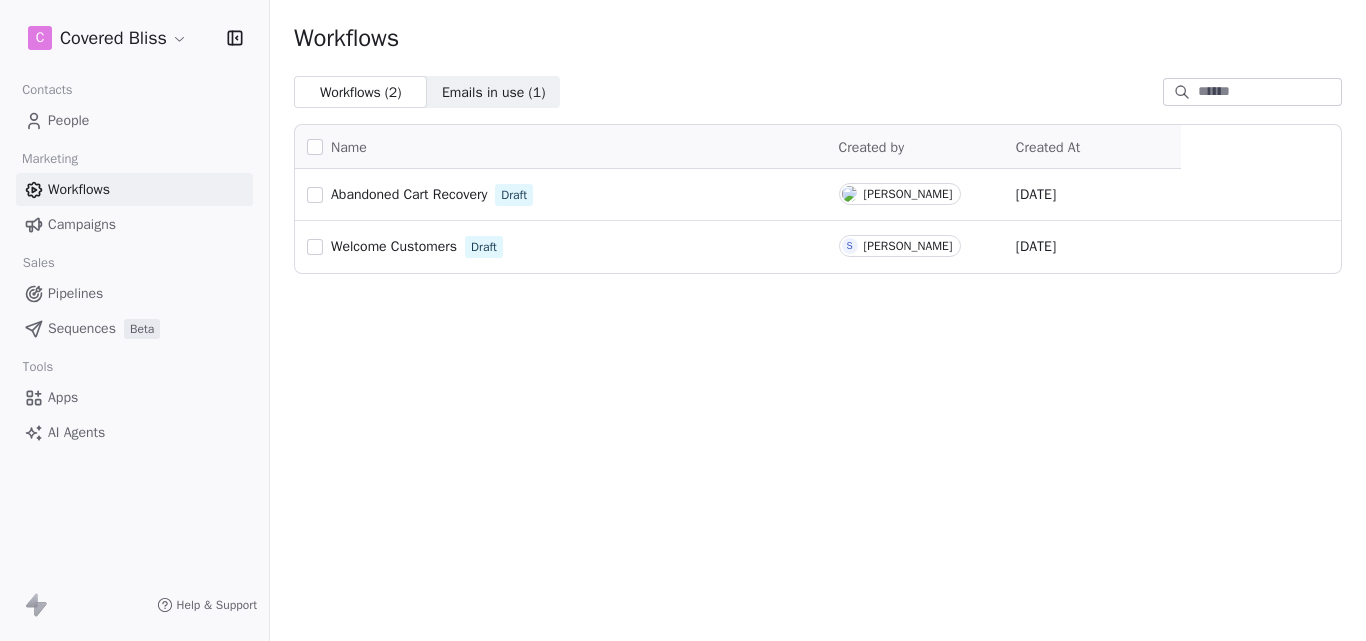 scroll, scrollTop: 0, scrollLeft: 0, axis: both 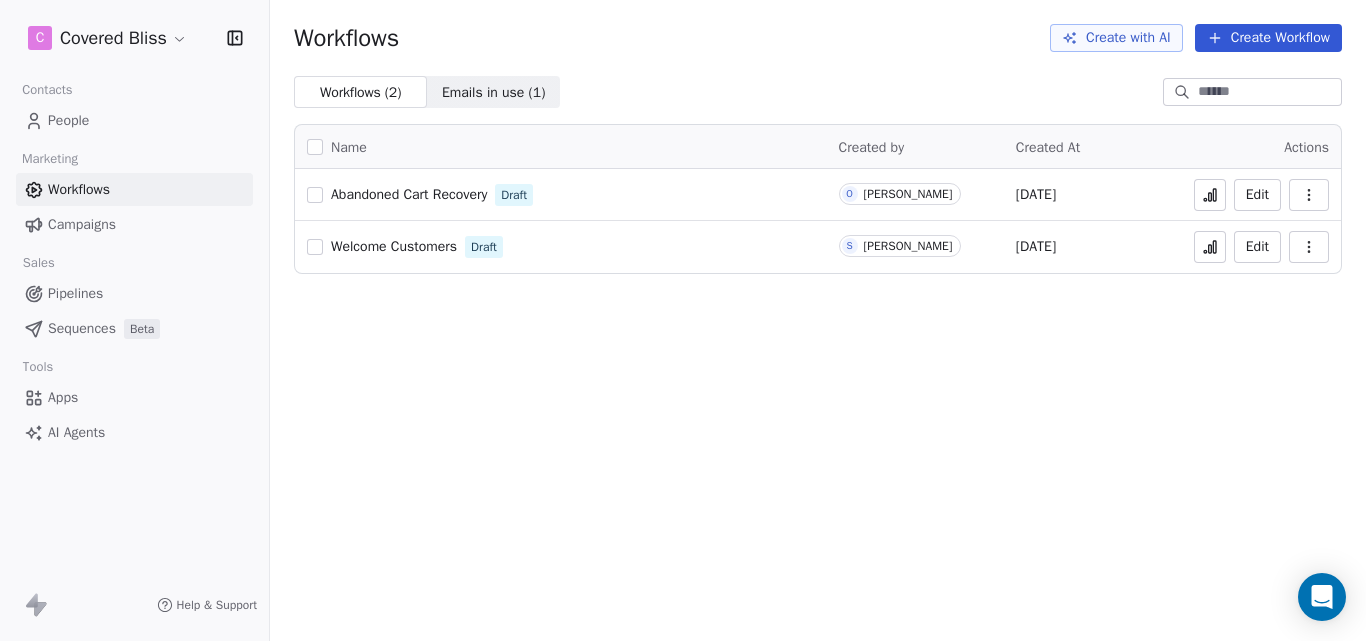 click on "Create Workflow" at bounding box center [1268, 38] 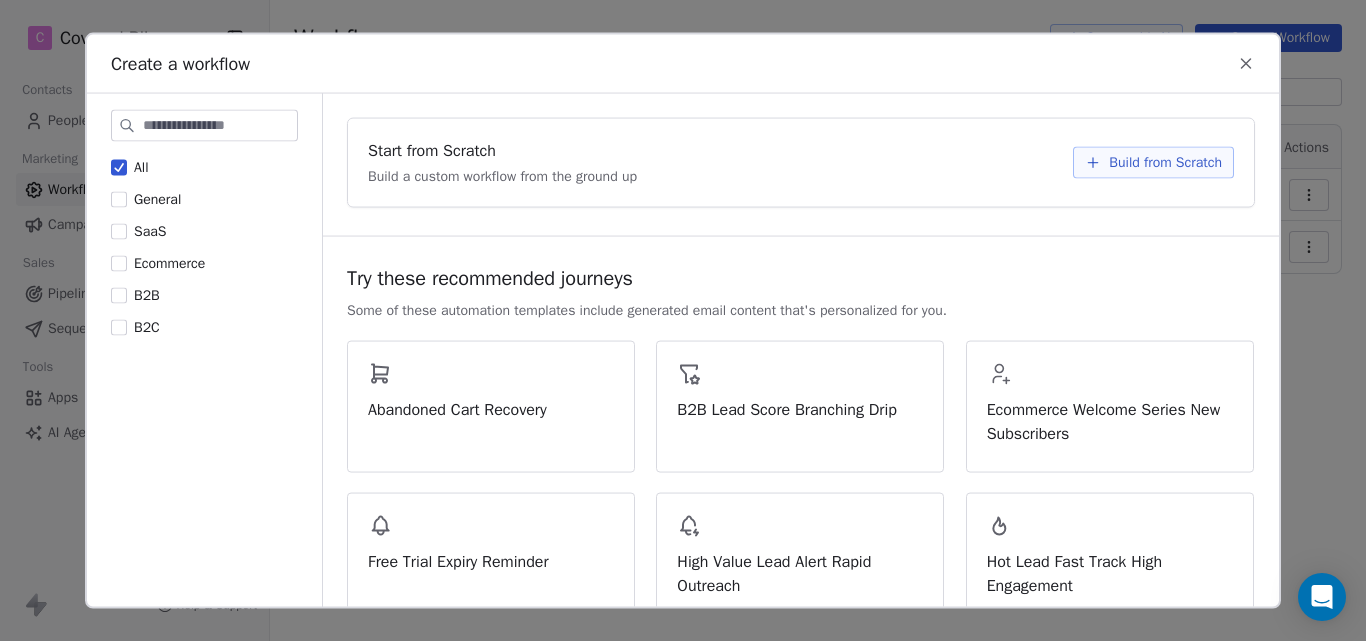 click on "Build from Scratch" at bounding box center [1165, 162] 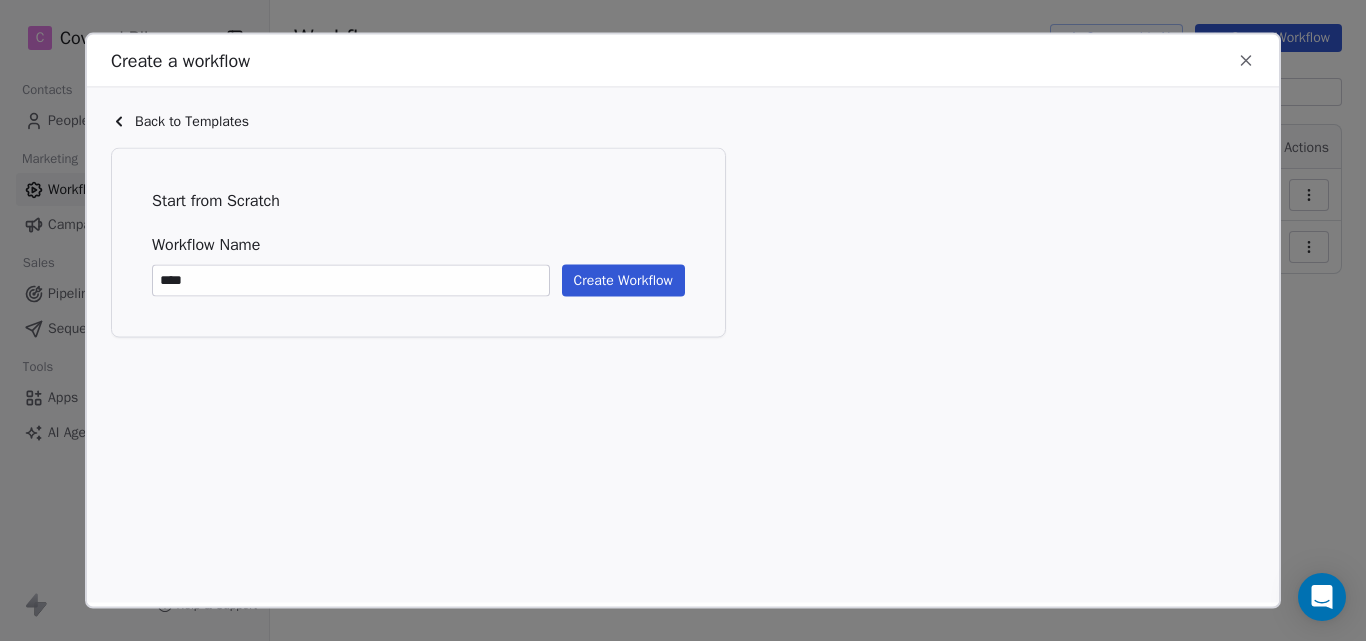 type on "****" 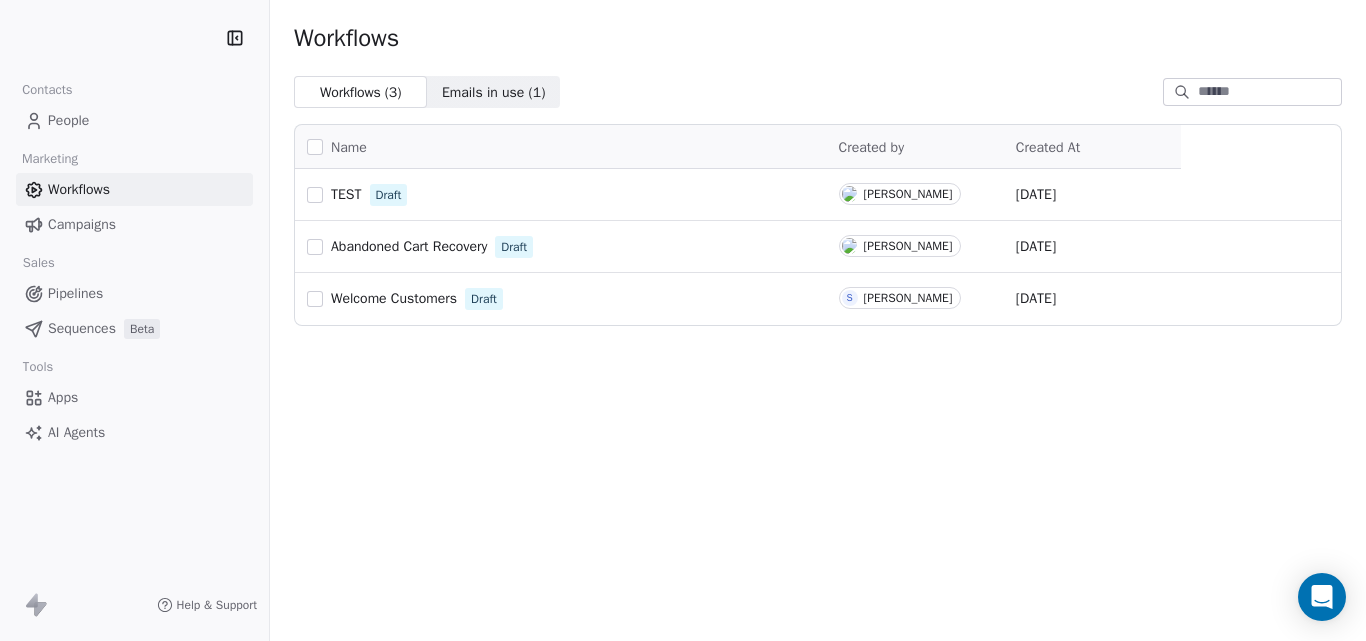 scroll, scrollTop: 0, scrollLeft: 0, axis: both 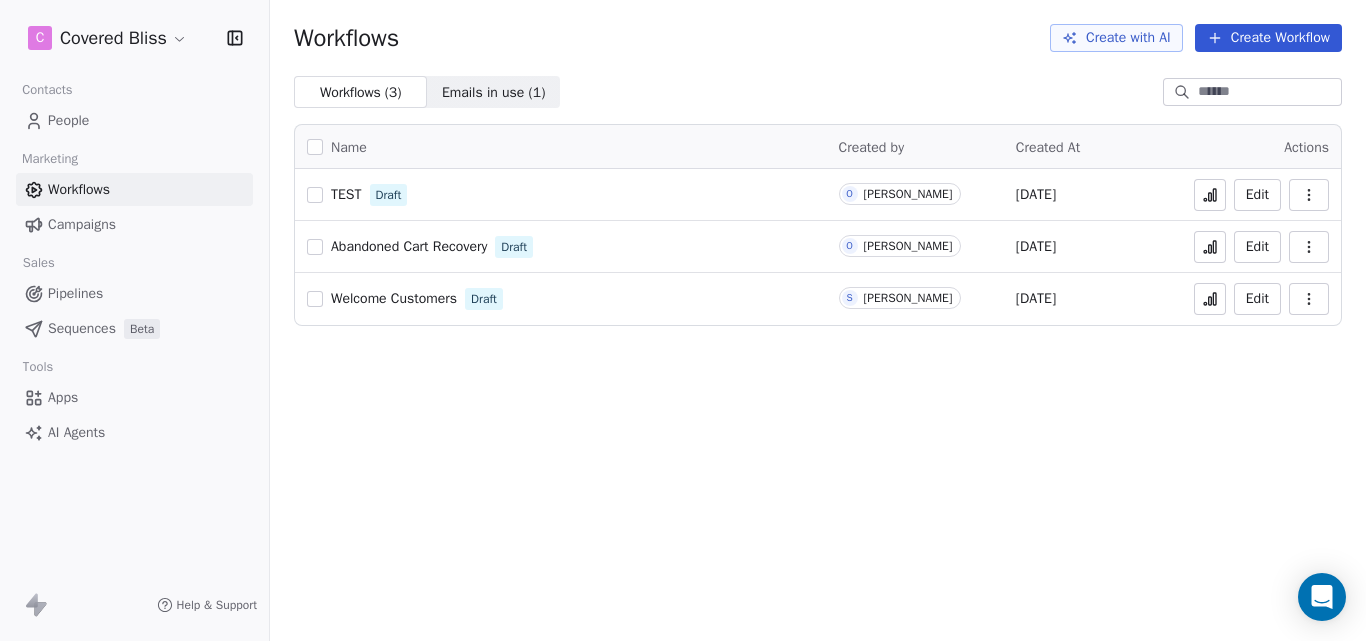 type 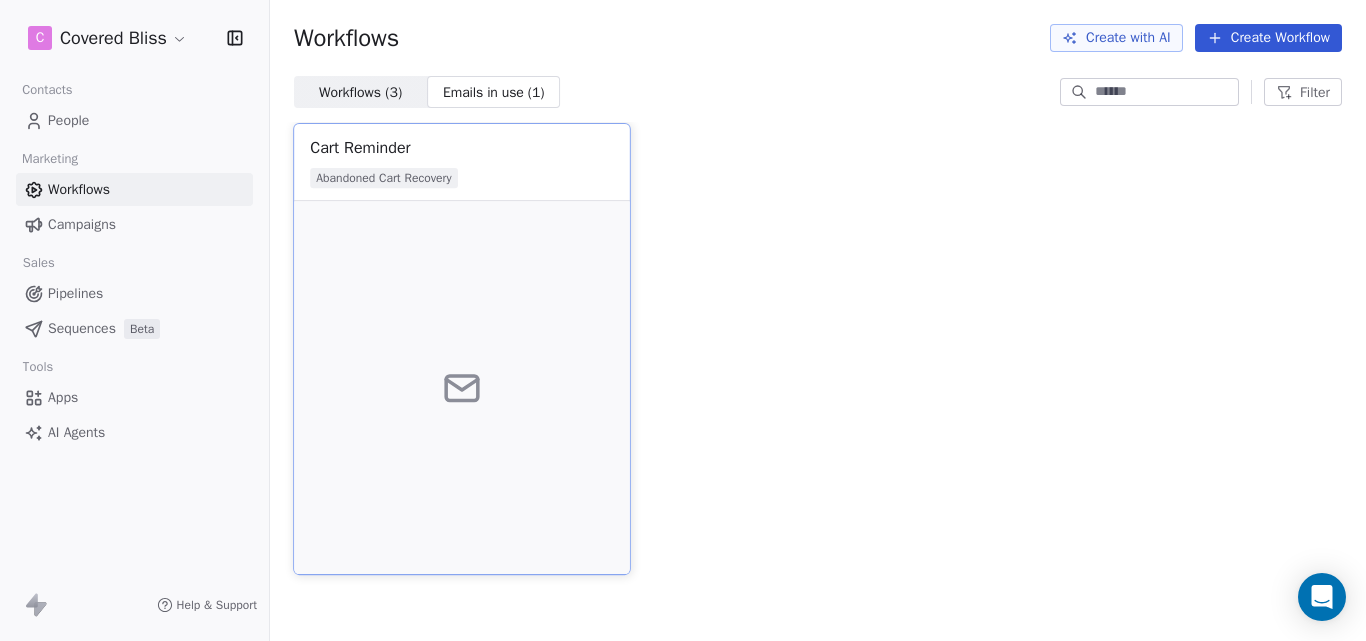 click on "Abandoned Cart Recovery" at bounding box center (383, 178) 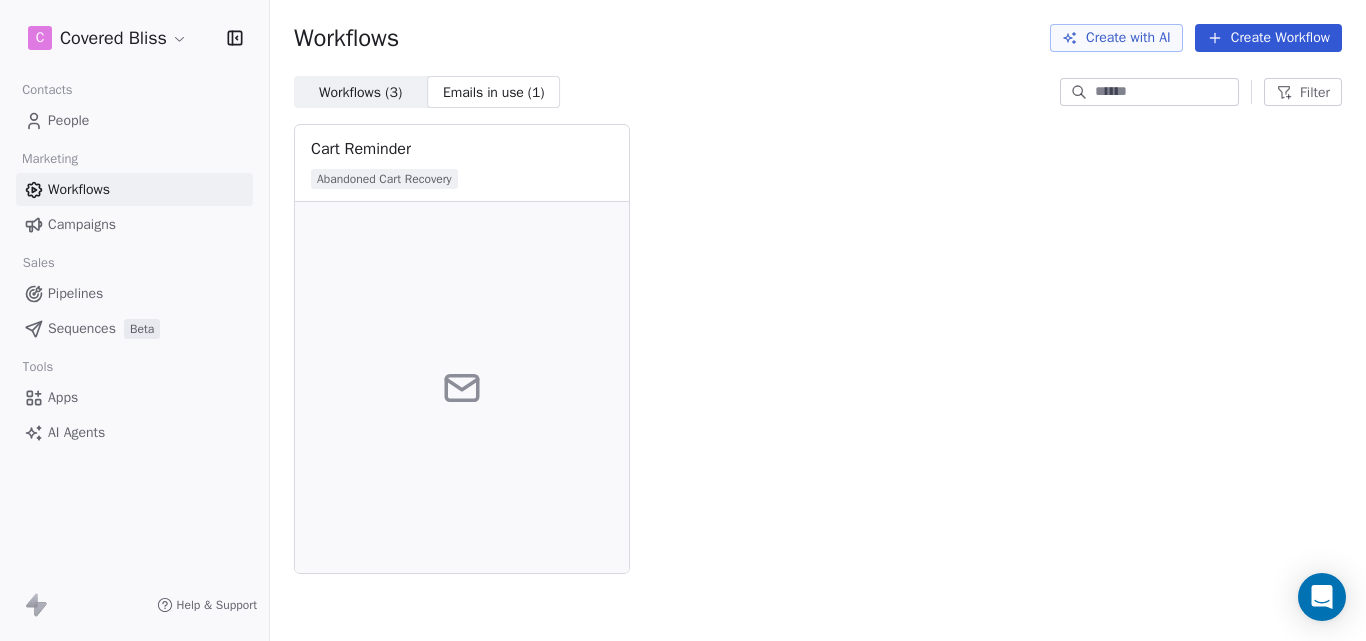click on "Create with AI" at bounding box center [1116, 38] 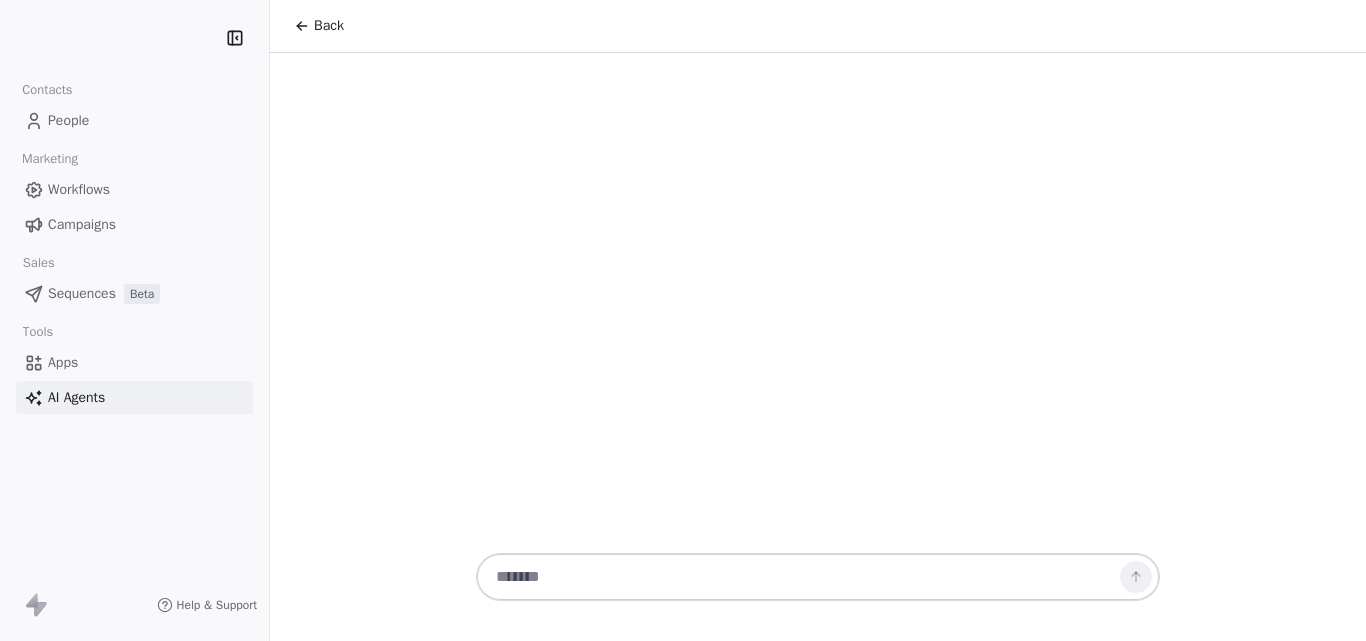 scroll, scrollTop: 0, scrollLeft: 0, axis: both 